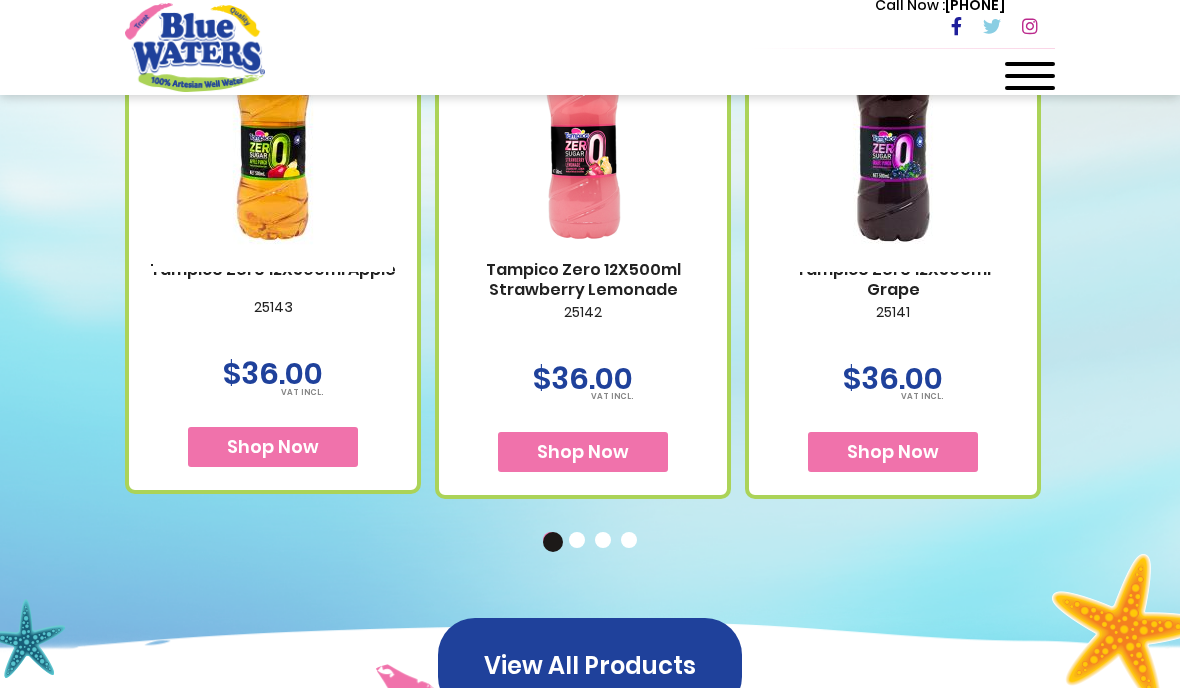 scroll, scrollTop: 1022, scrollLeft: 0, axis: vertical 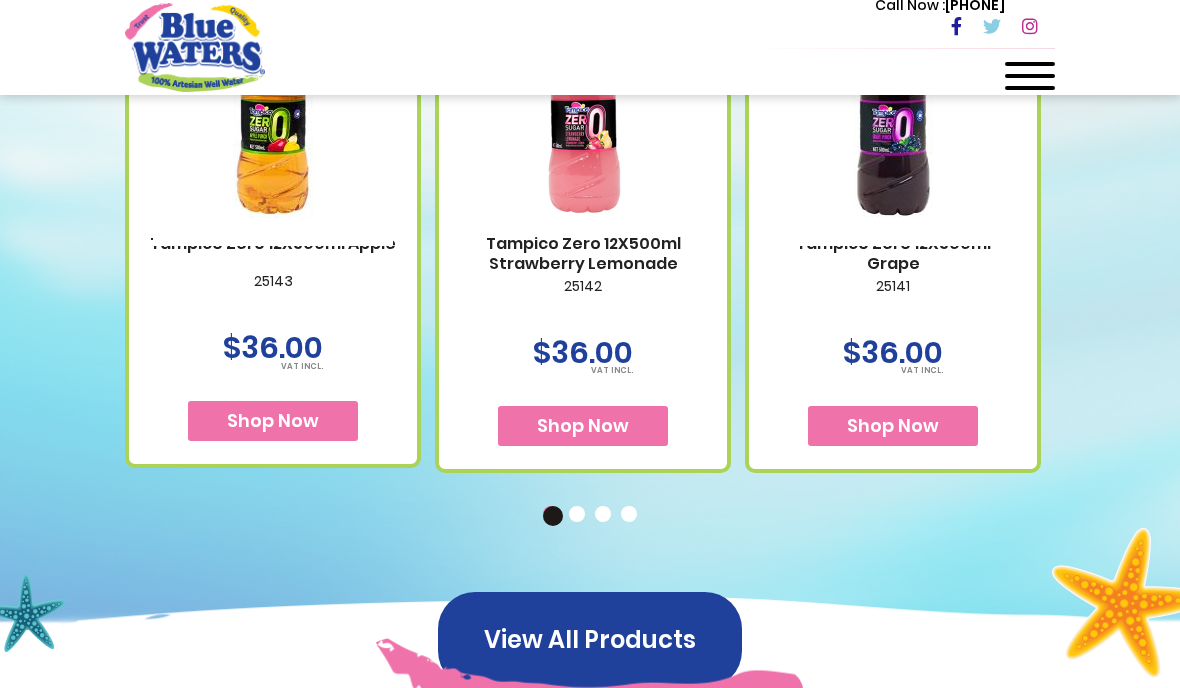 click on "View All Products" at bounding box center (590, 640) 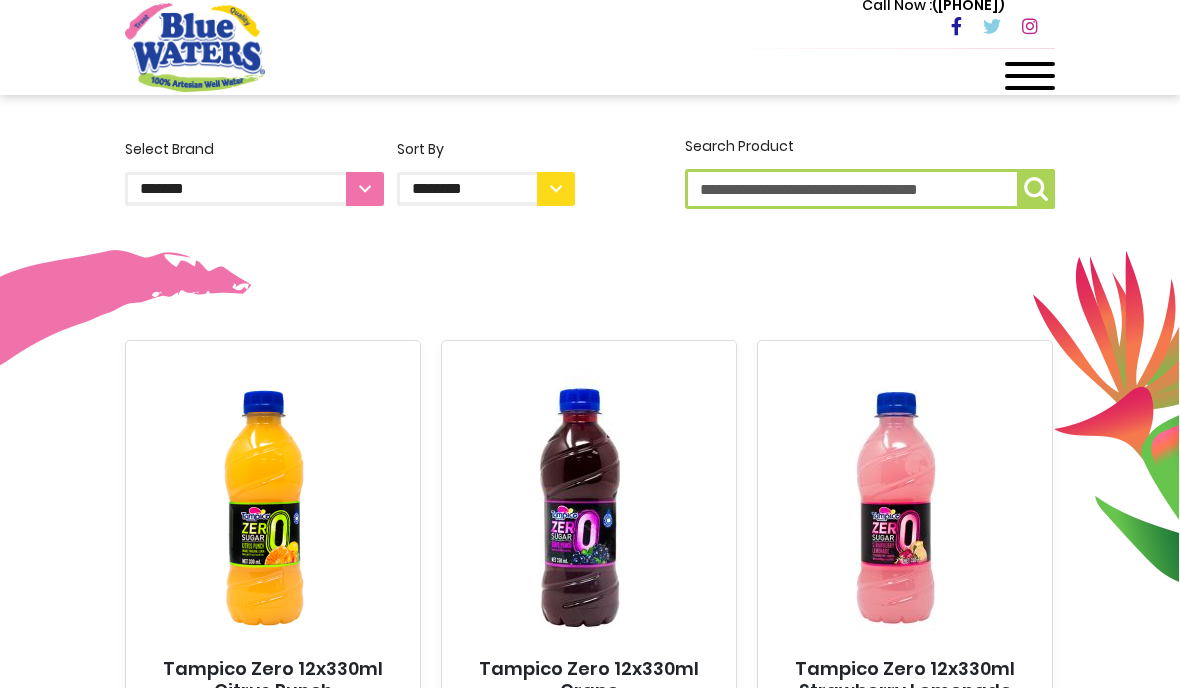 scroll, scrollTop: 460, scrollLeft: 0, axis: vertical 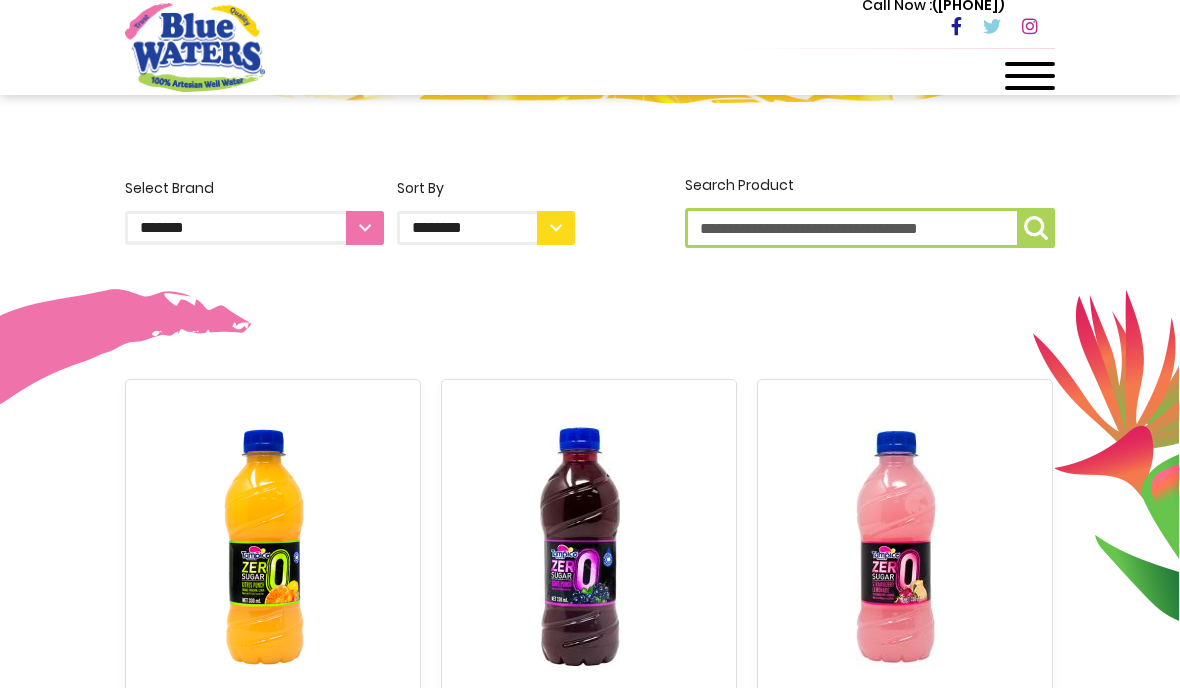 click on "**********" at bounding box center [486, 228] 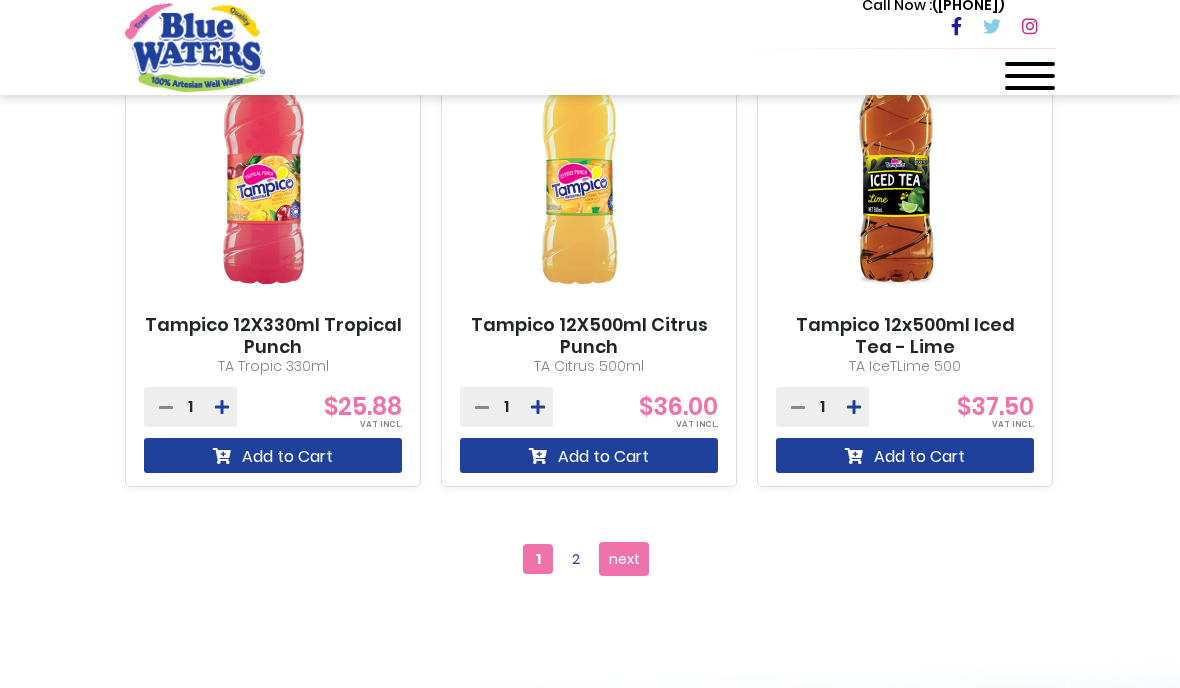 scroll, scrollTop: 2316, scrollLeft: 0, axis: vertical 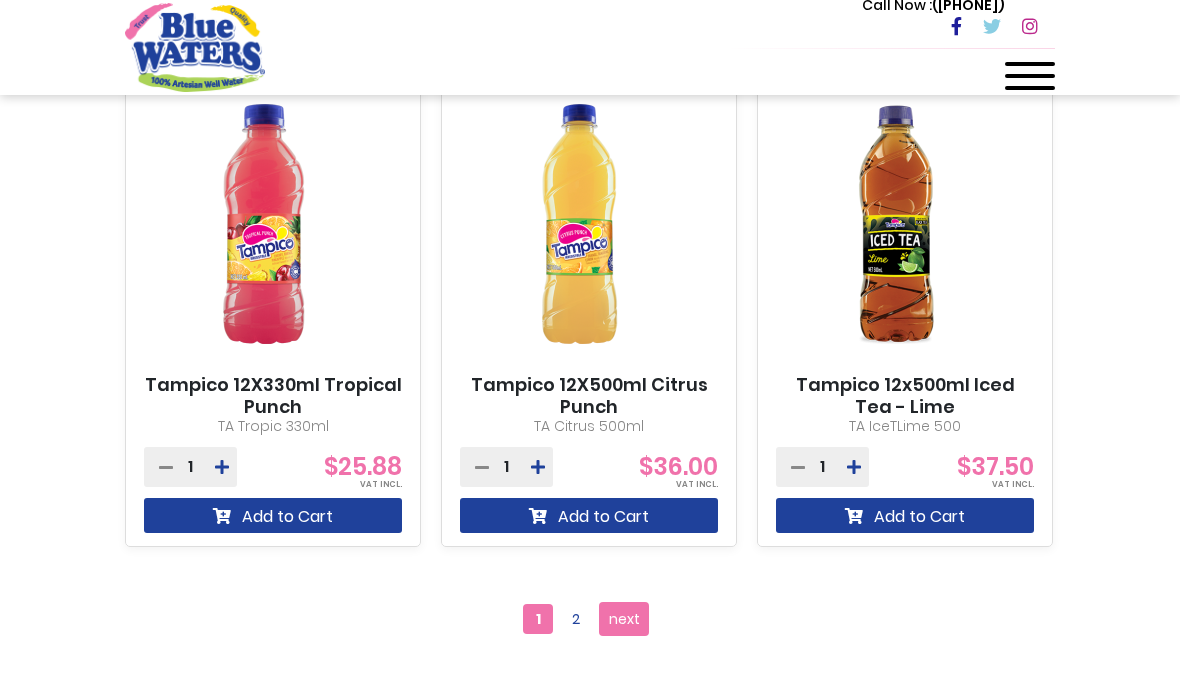 click on "next" at bounding box center [624, 619] 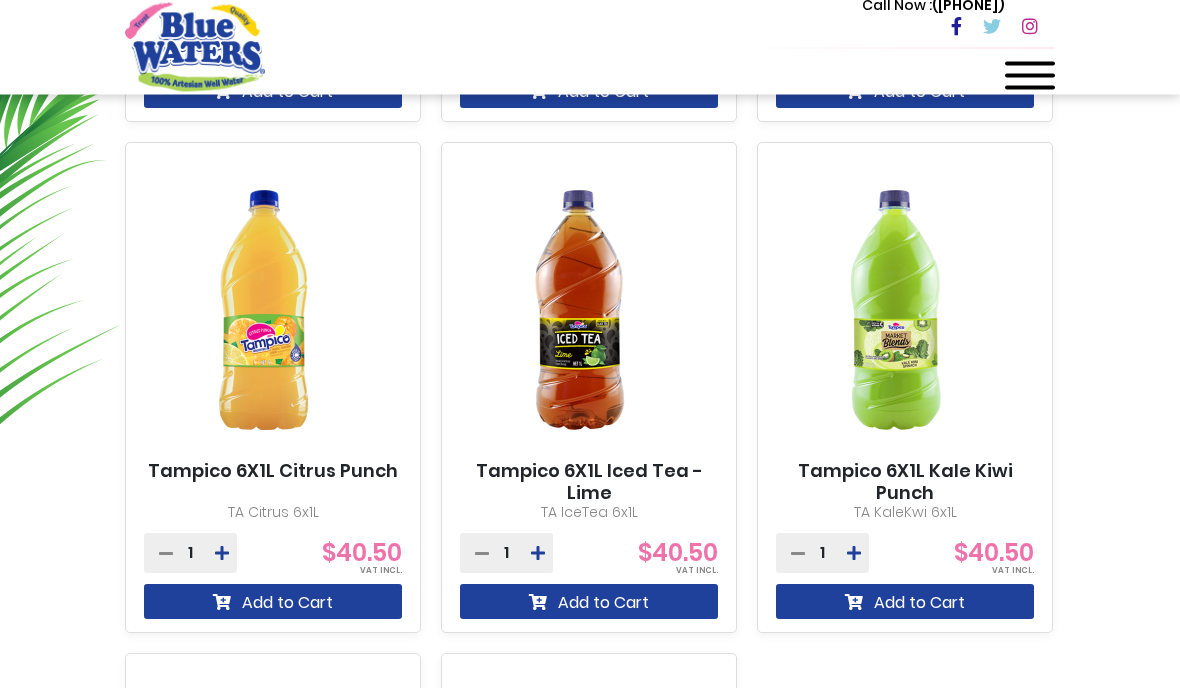 scroll, scrollTop: 1210, scrollLeft: 0, axis: vertical 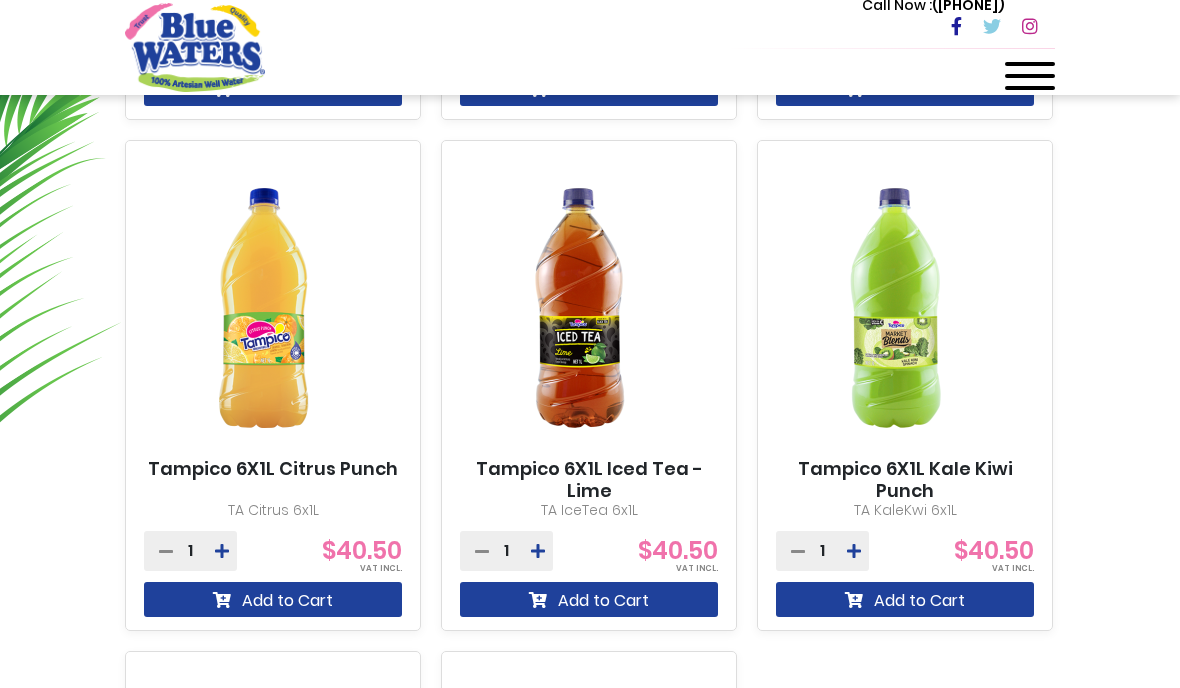 click on "Tampico 6X1L Iced Tea - Lime" at bounding box center (589, 479) 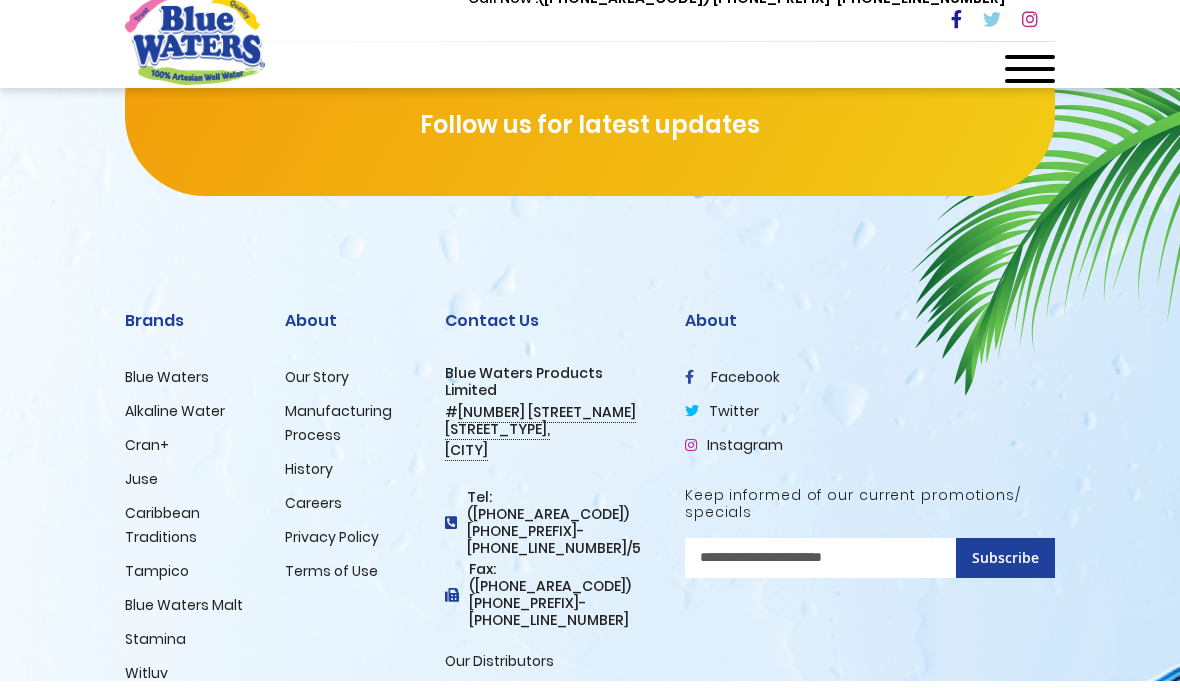 scroll, scrollTop: 1575, scrollLeft: 0, axis: vertical 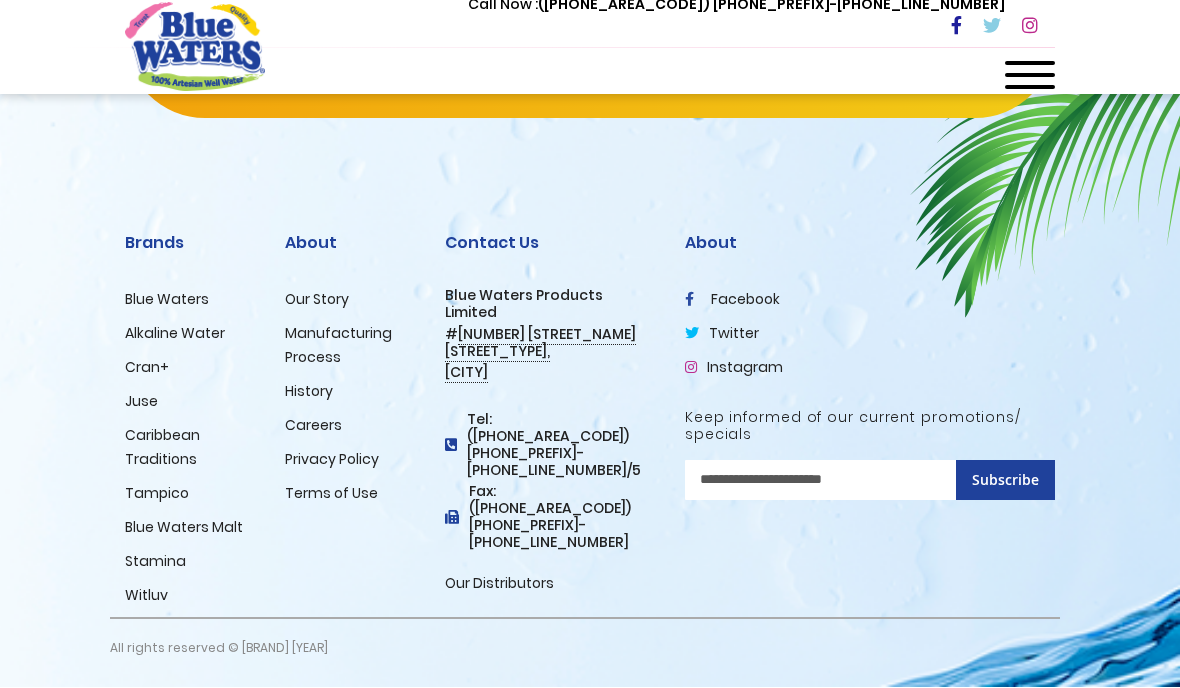 click on "Alkaline Water" at bounding box center [175, 334] 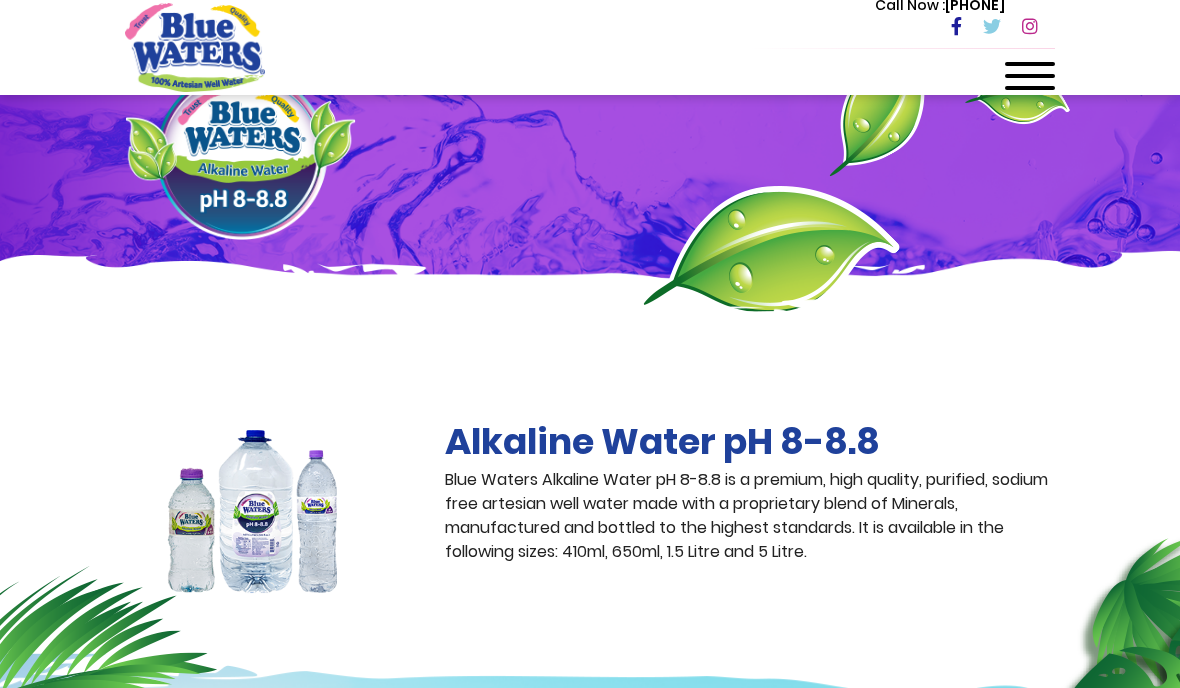 scroll, scrollTop: 0, scrollLeft: 0, axis: both 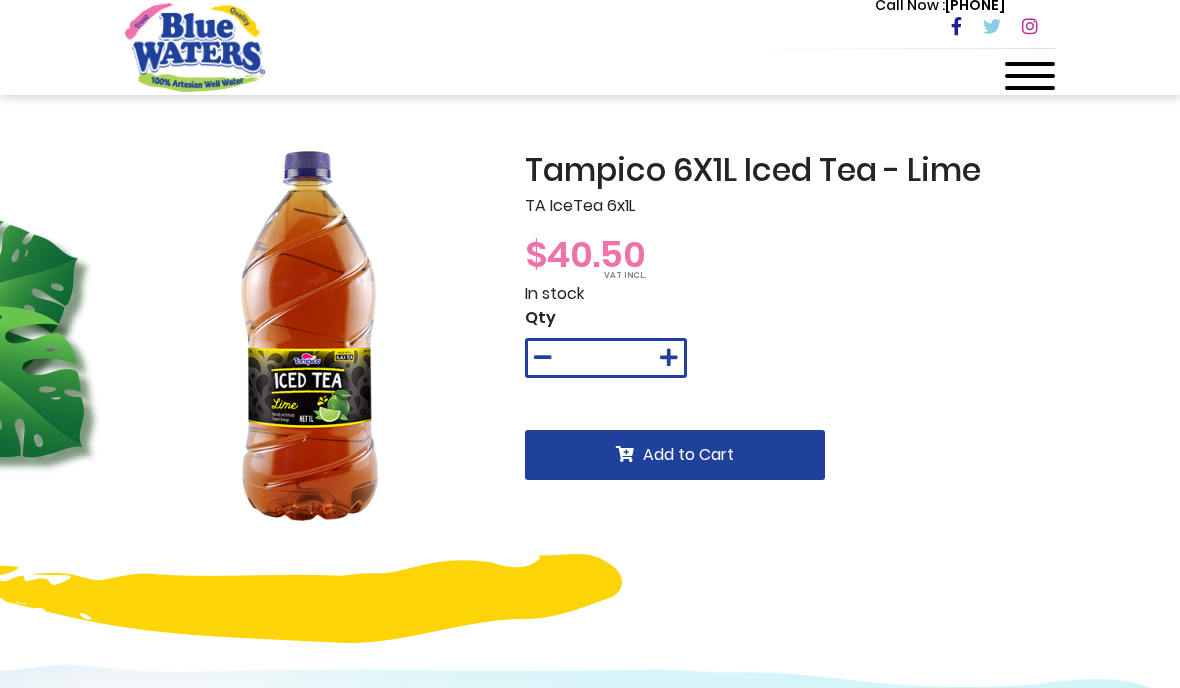 click at bounding box center [1030, 76] 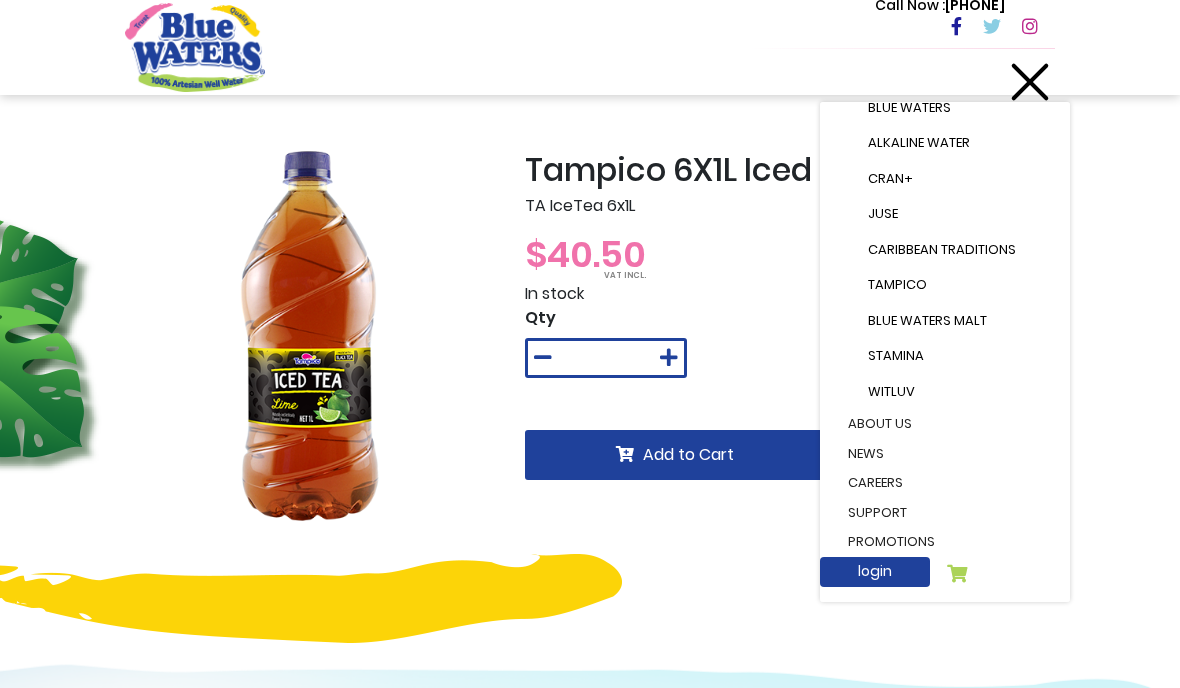 scroll, scrollTop: 252, scrollLeft: 0, axis: vertical 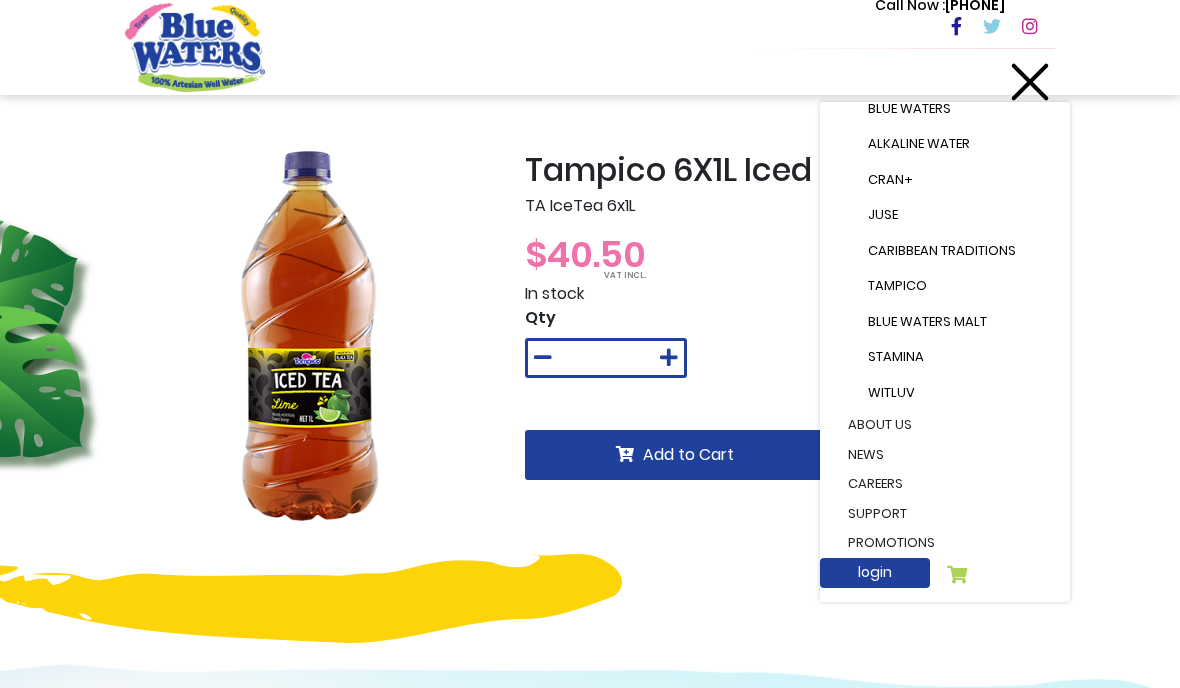 click on "Promotions" at bounding box center [945, 543] 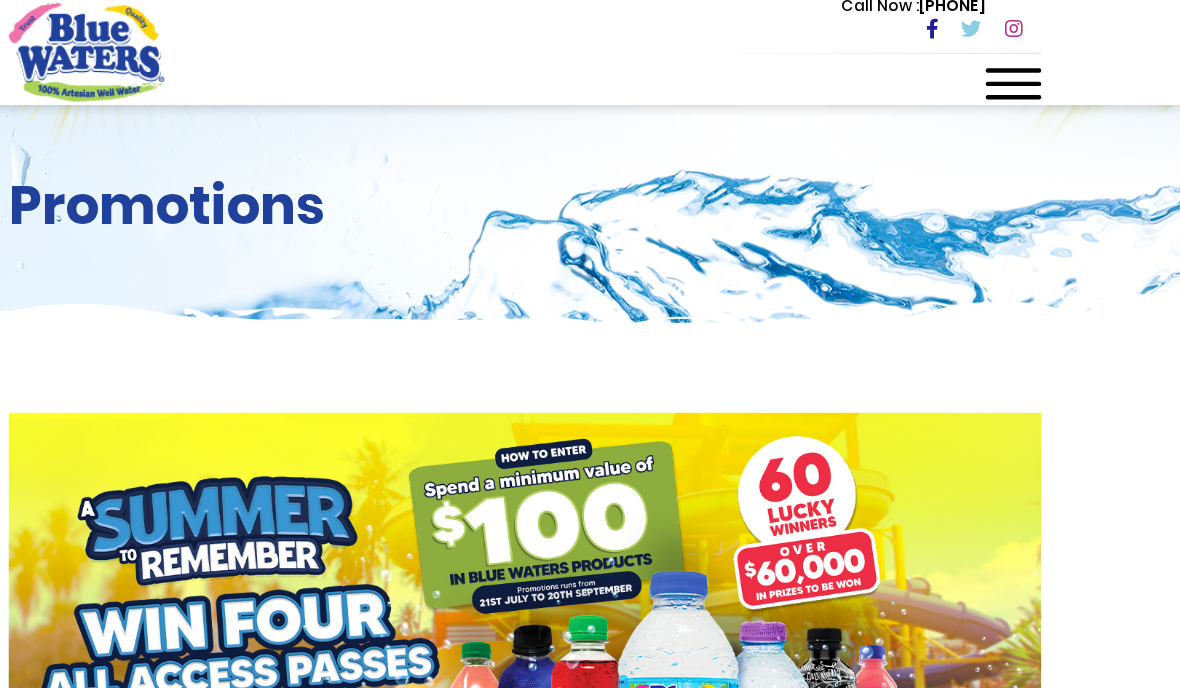 scroll, scrollTop: 0, scrollLeft: 0, axis: both 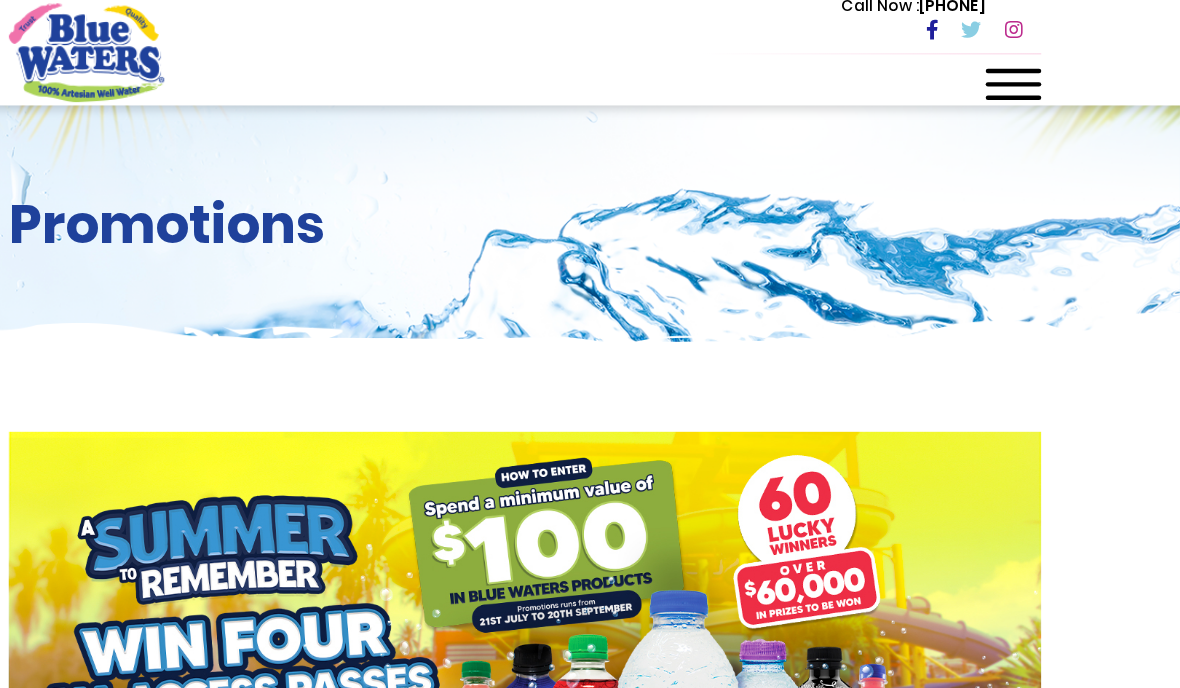 click at bounding box center [1030, 76] 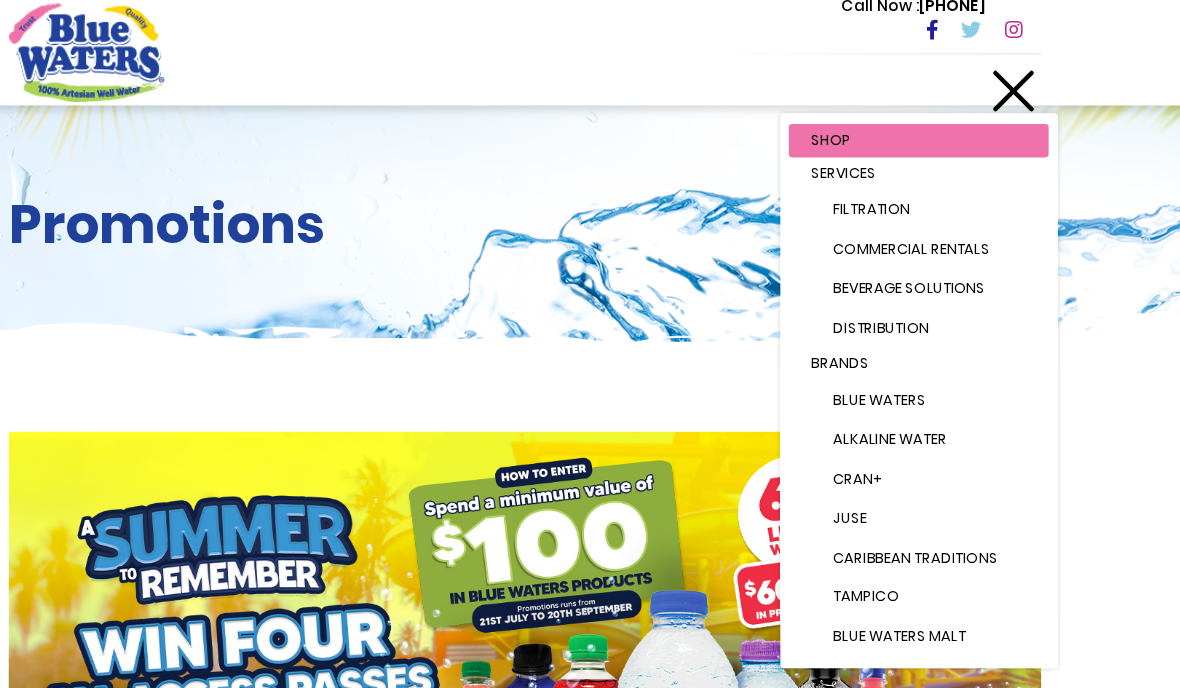 scroll, scrollTop: 0, scrollLeft: 0, axis: both 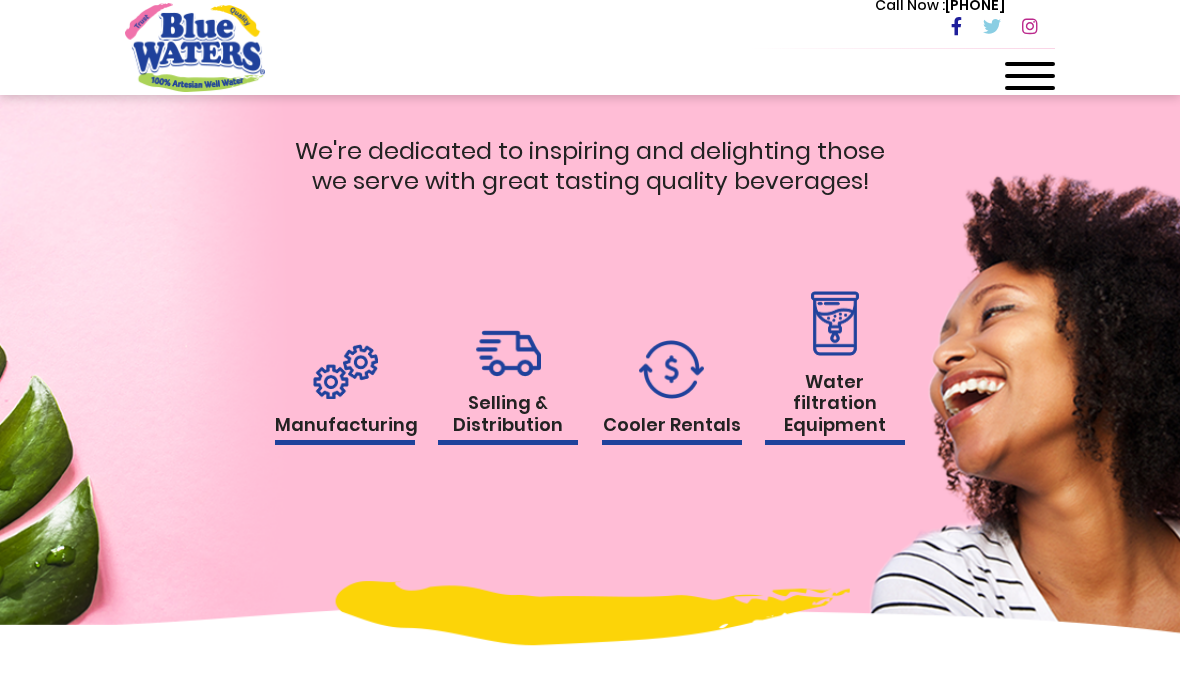 click on "Selling & Distribution" at bounding box center [508, 418] 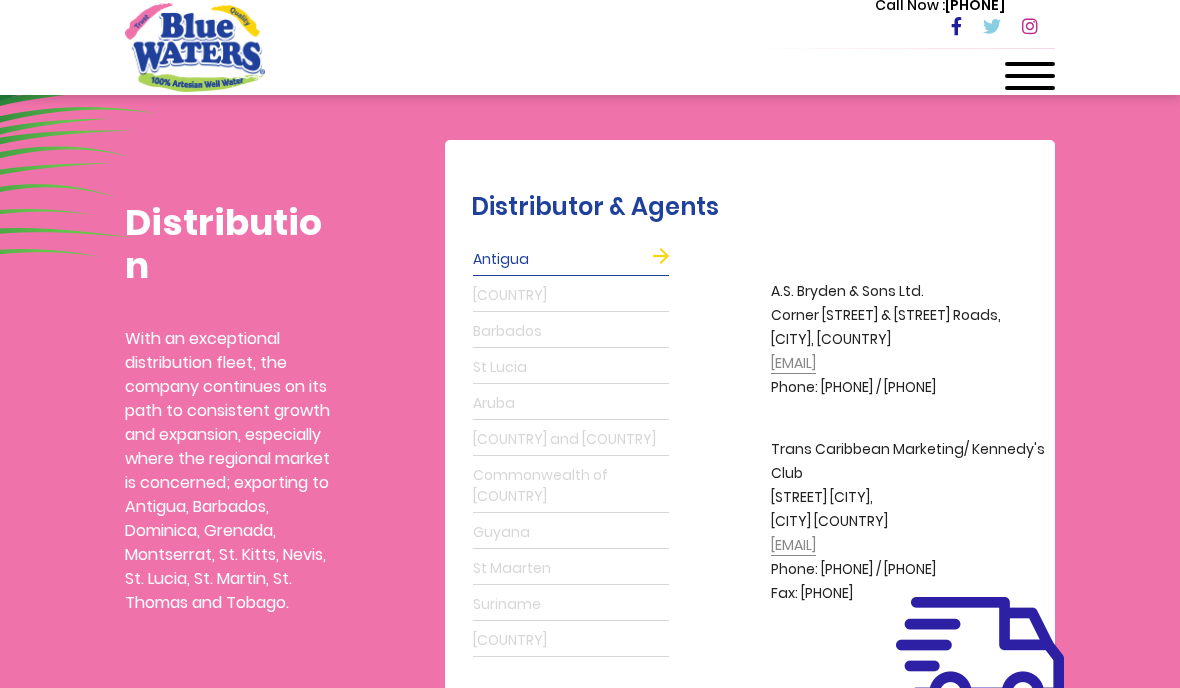 scroll, scrollTop: 479, scrollLeft: 0, axis: vertical 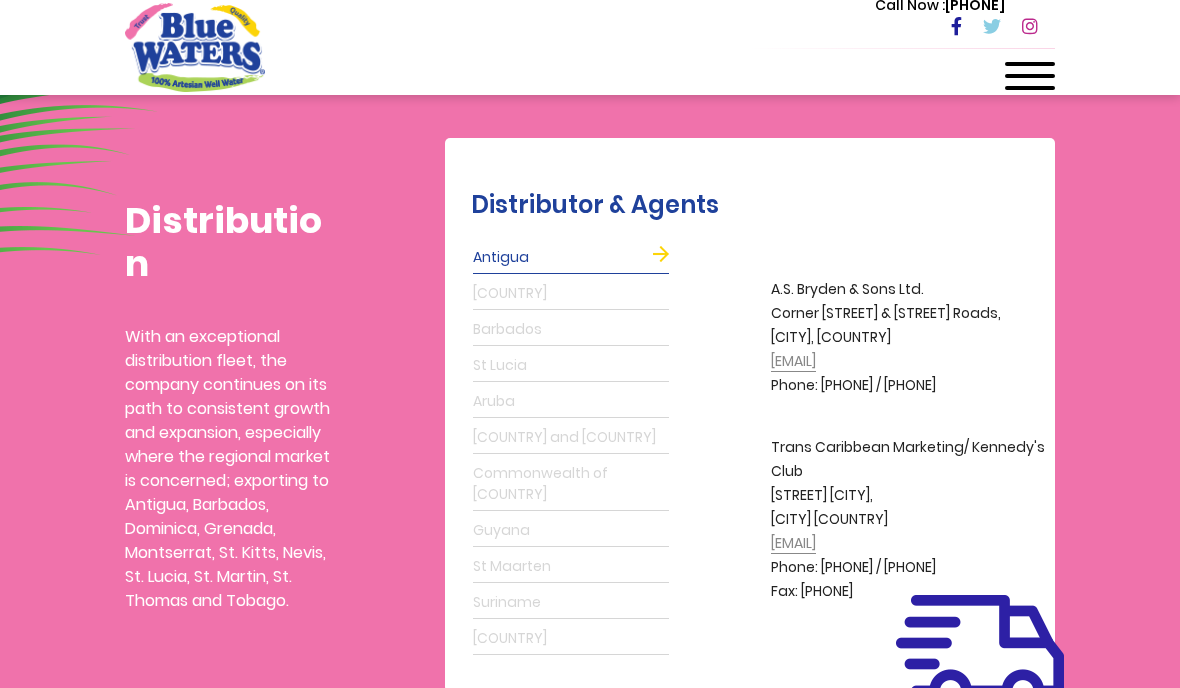 click on "[COUNTRY]" at bounding box center (571, 294) 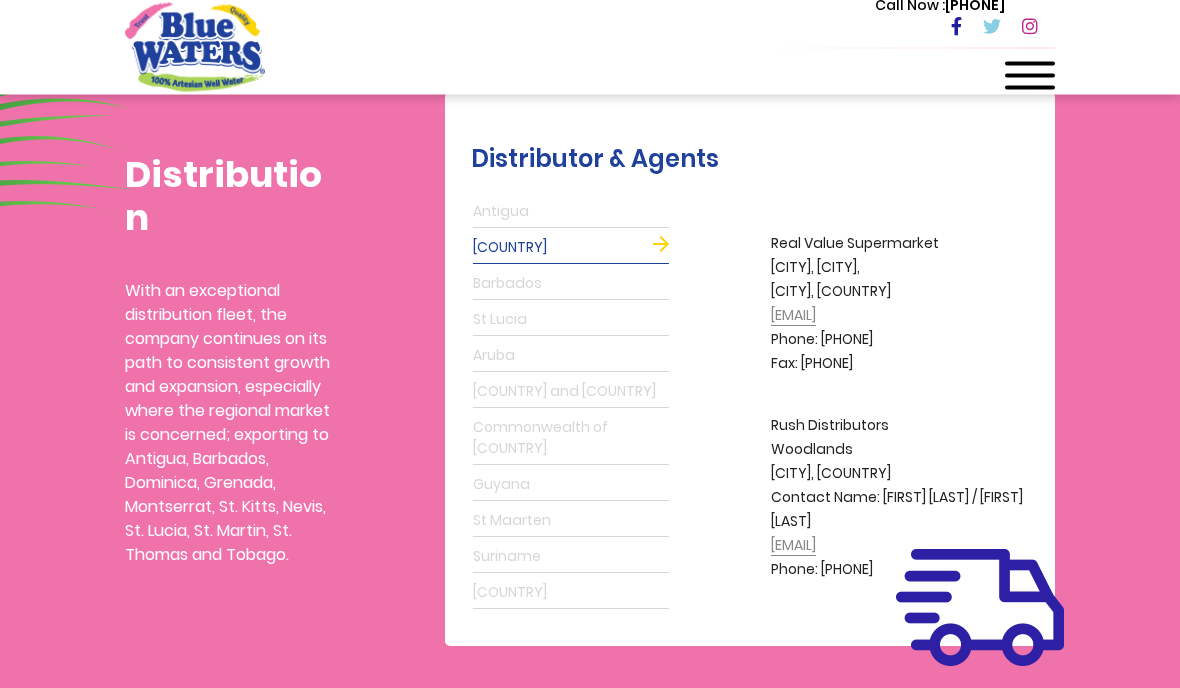 scroll, scrollTop: 525, scrollLeft: 0, axis: vertical 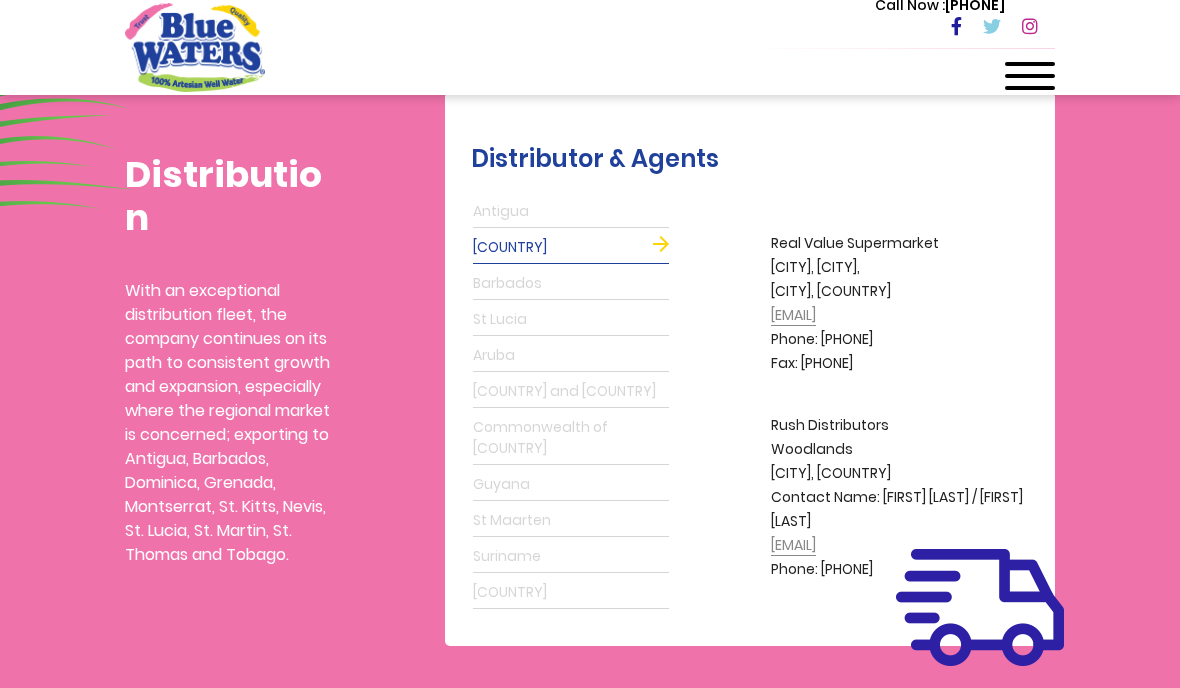 click on "Guyana" at bounding box center (571, 485) 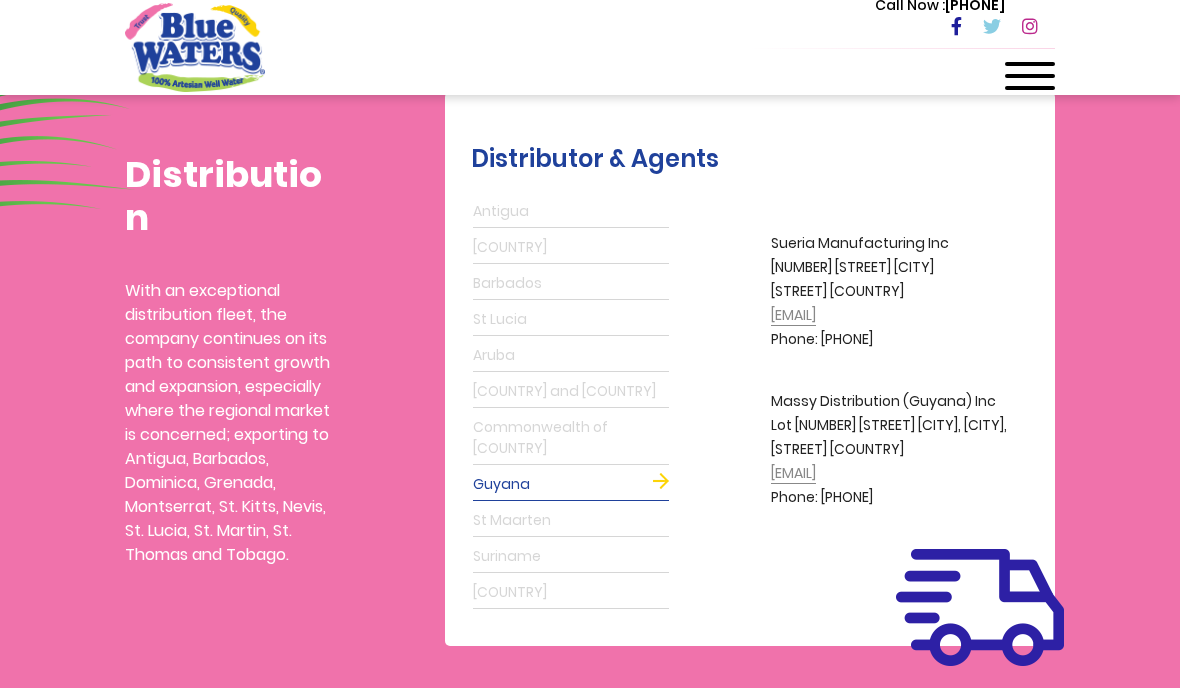click on "Commonwealth of [COUNTRY]" at bounding box center (571, 438) 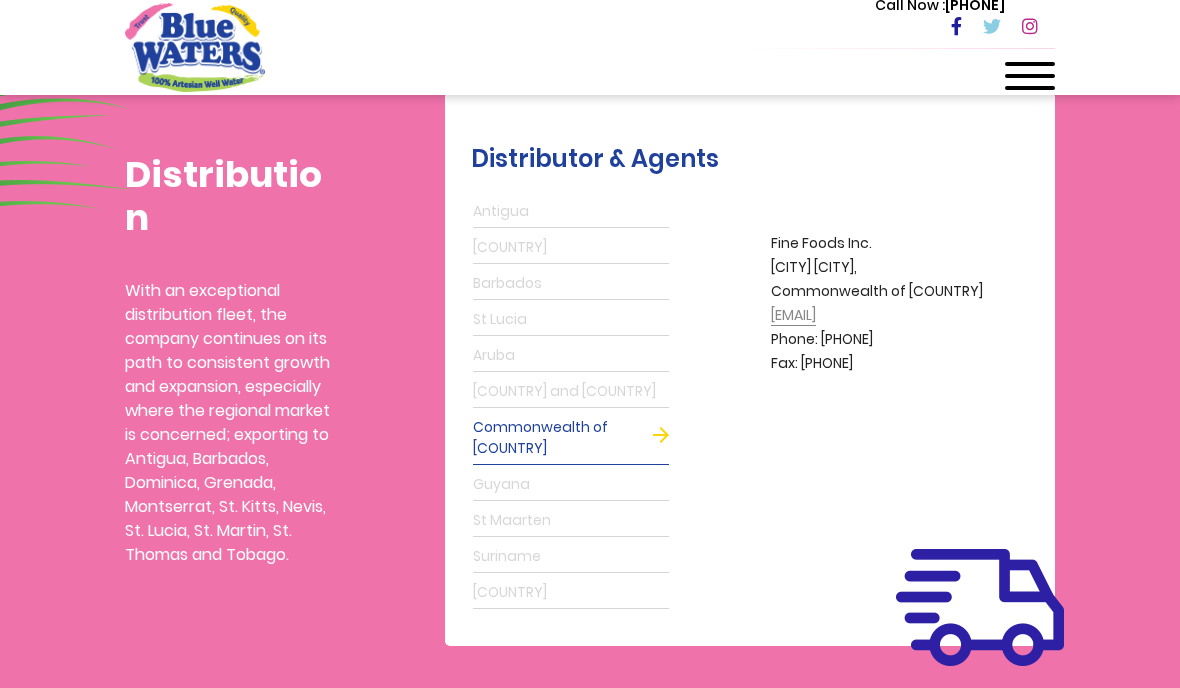 click on "[COUNTRY] and [COUNTRY]" at bounding box center [571, 392] 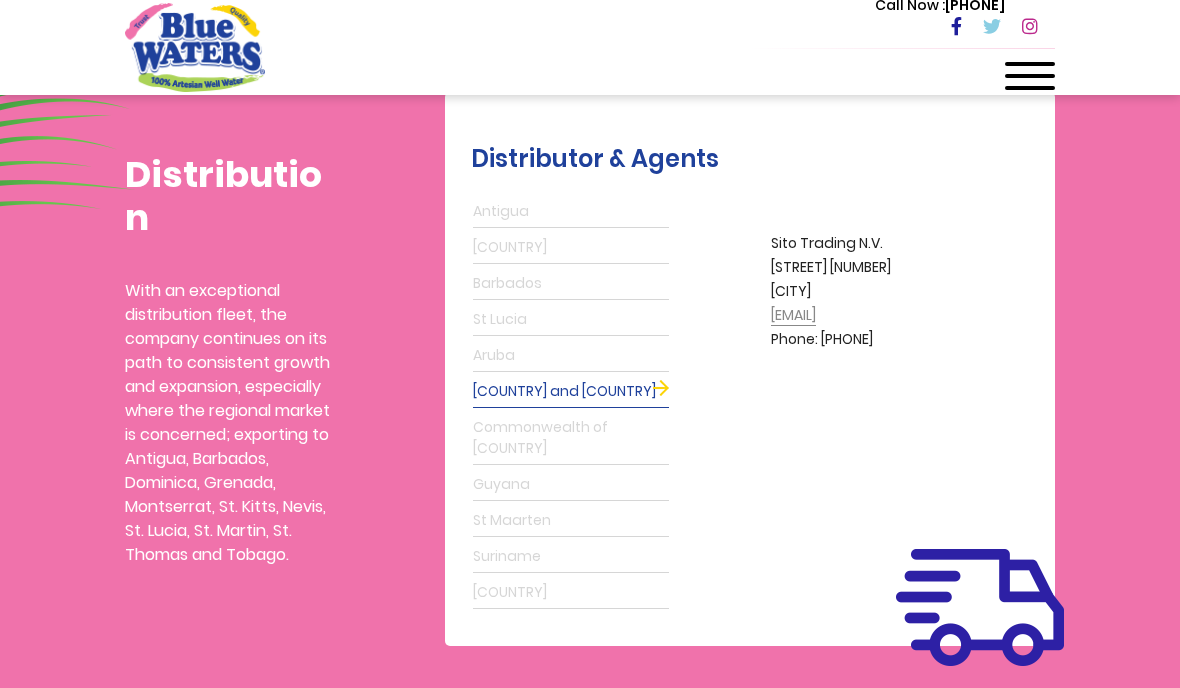click on "Aruba" at bounding box center (571, 356) 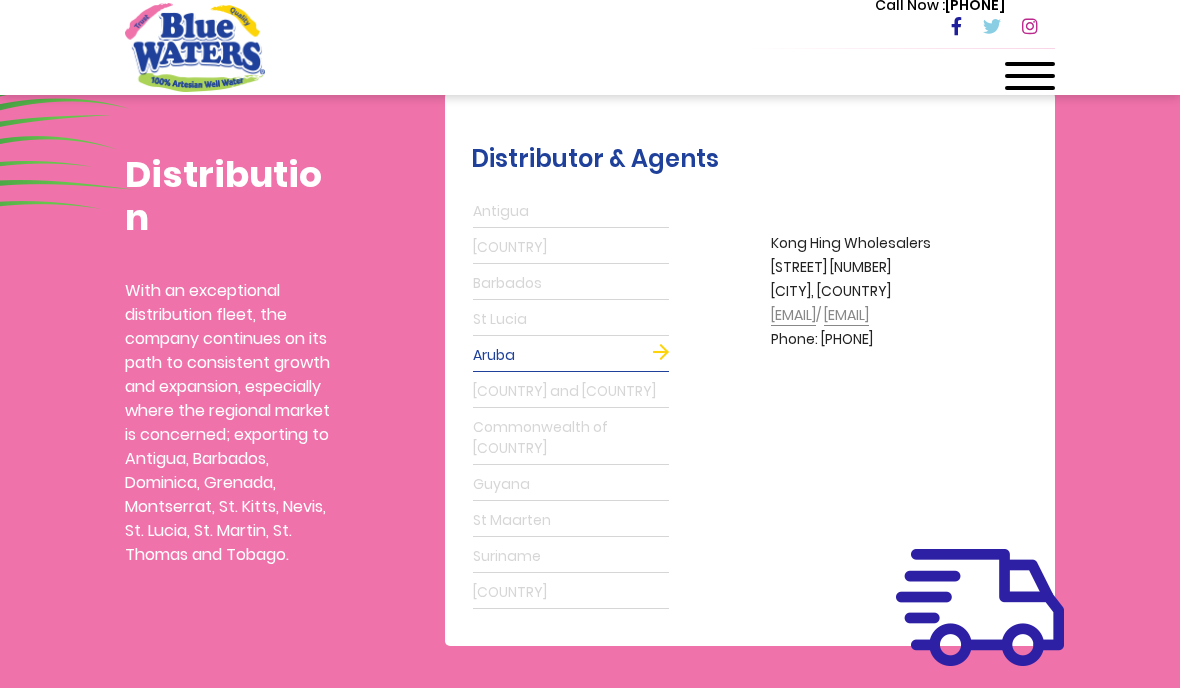 click on "St Lucia" at bounding box center [571, 320] 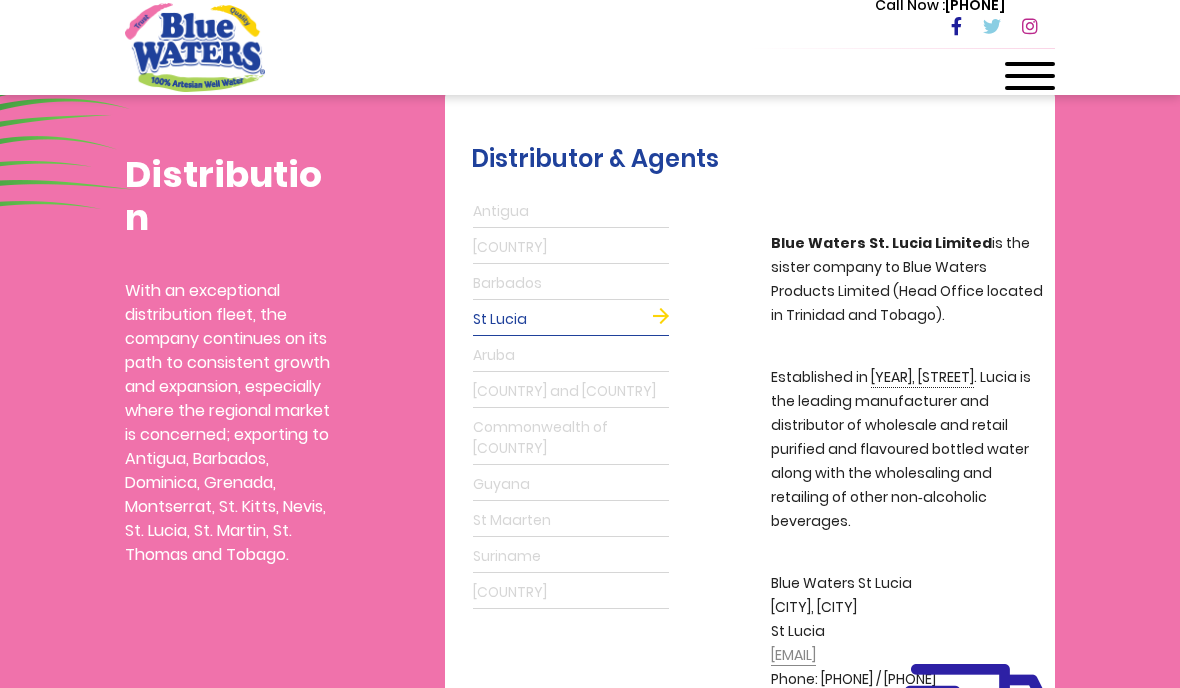 click on "Barbados" at bounding box center (571, 284) 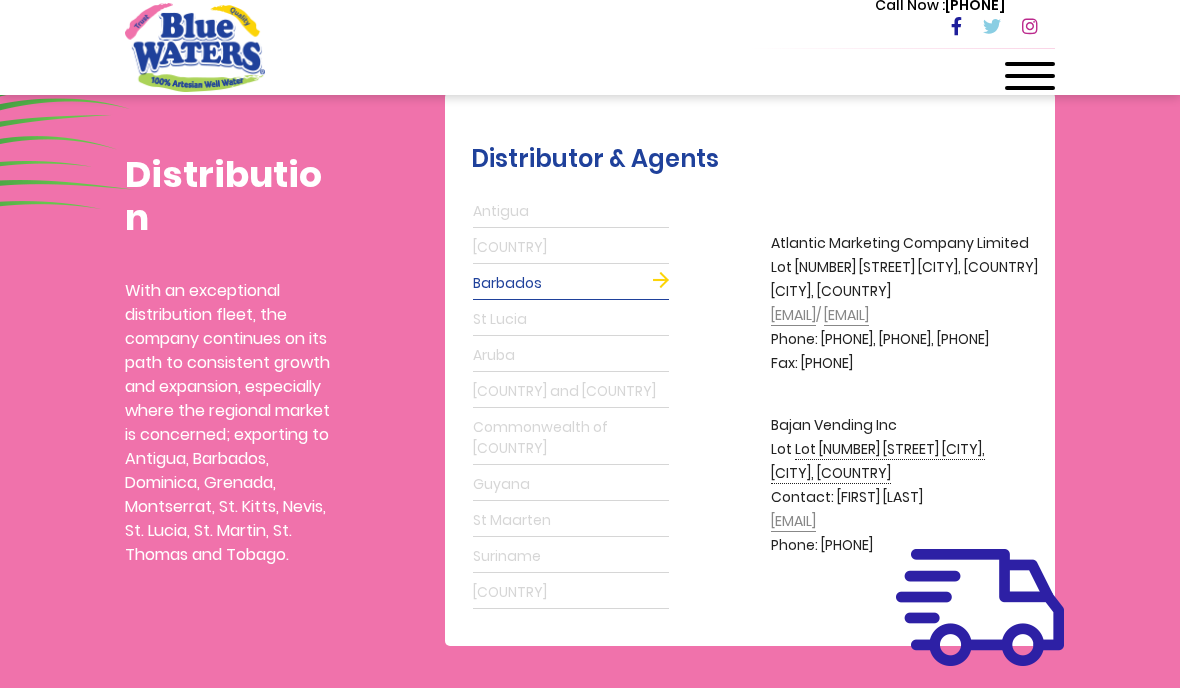 click at bounding box center (141, 84) 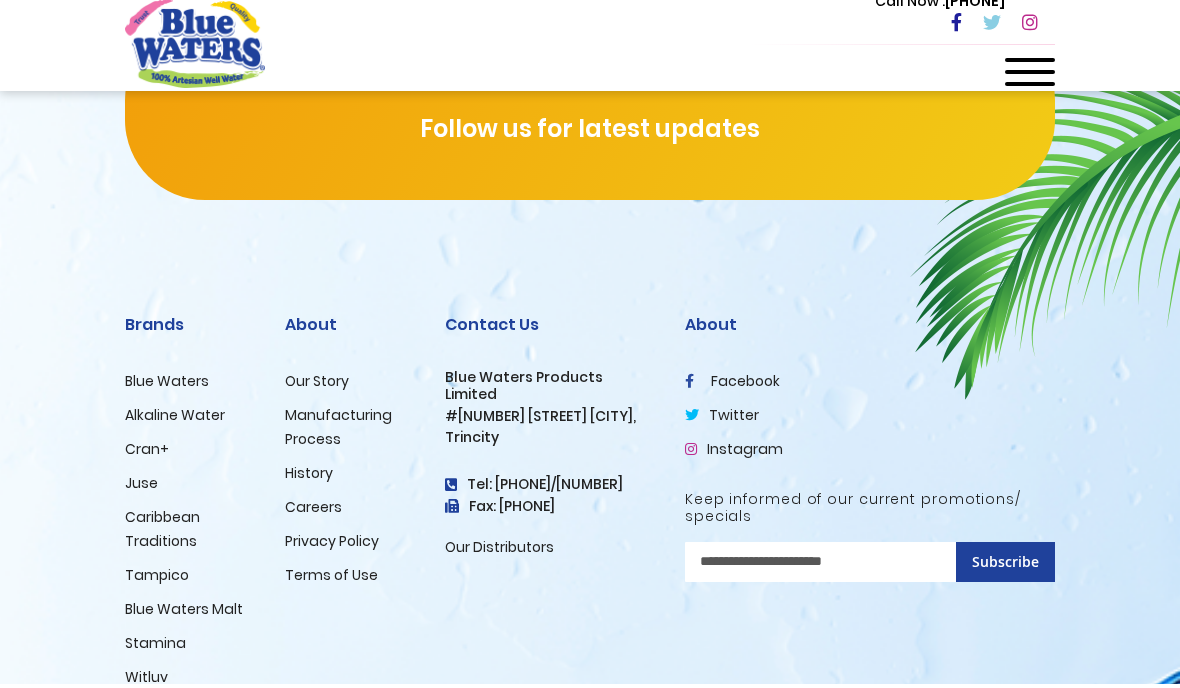 scroll, scrollTop: 1731, scrollLeft: 0, axis: vertical 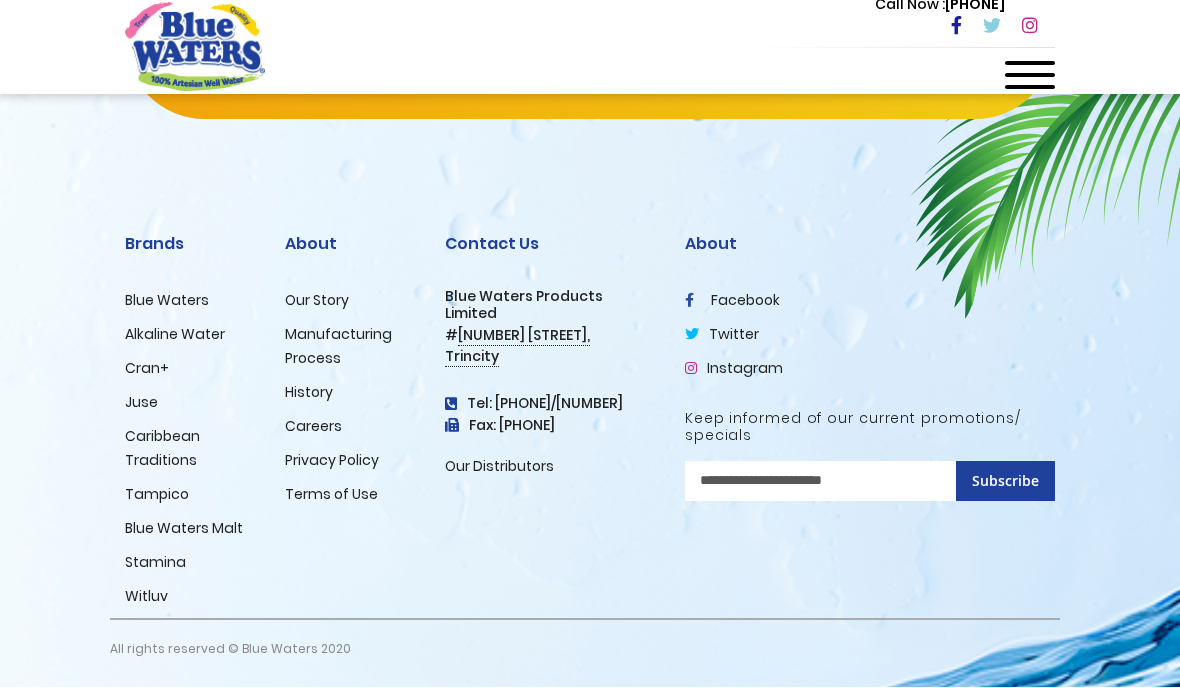 click on "Witluv" at bounding box center [146, 597] 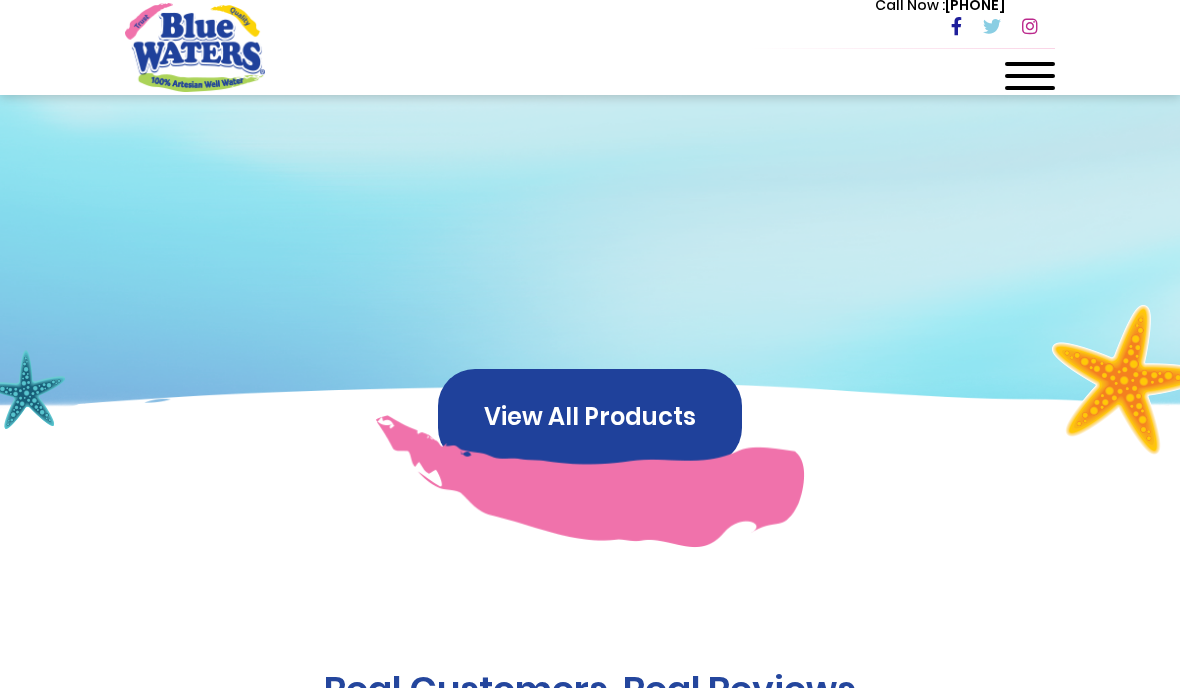 scroll, scrollTop: 1393, scrollLeft: 0, axis: vertical 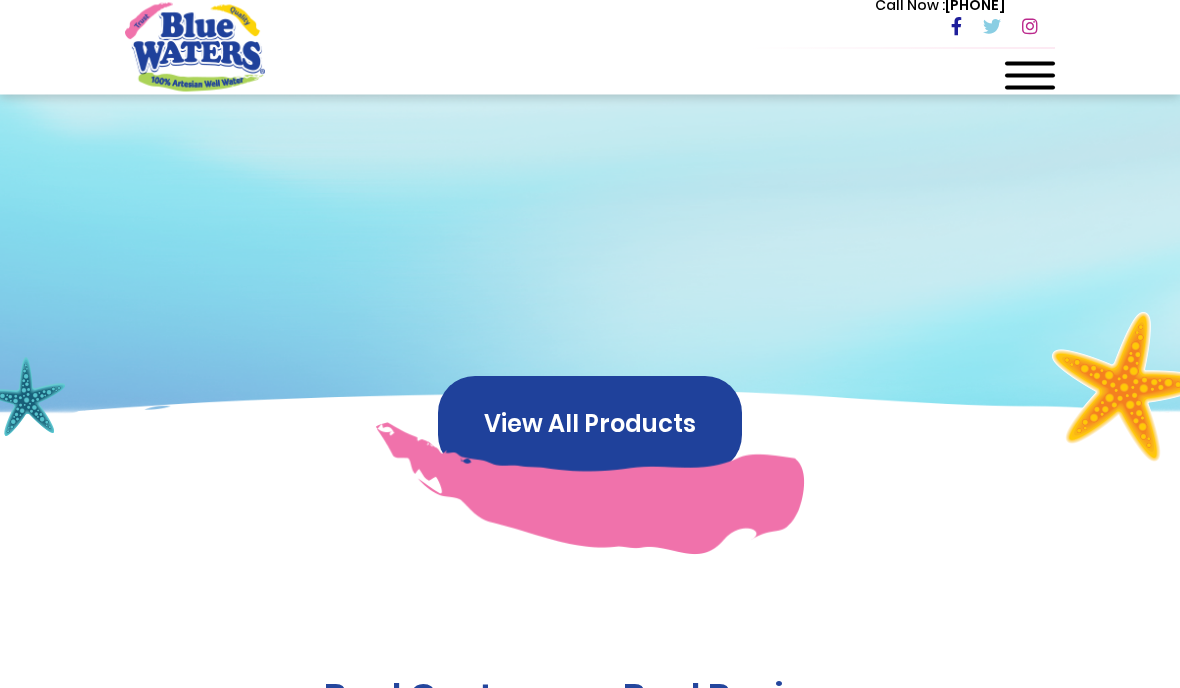 click on "View All Products" at bounding box center [590, 425] 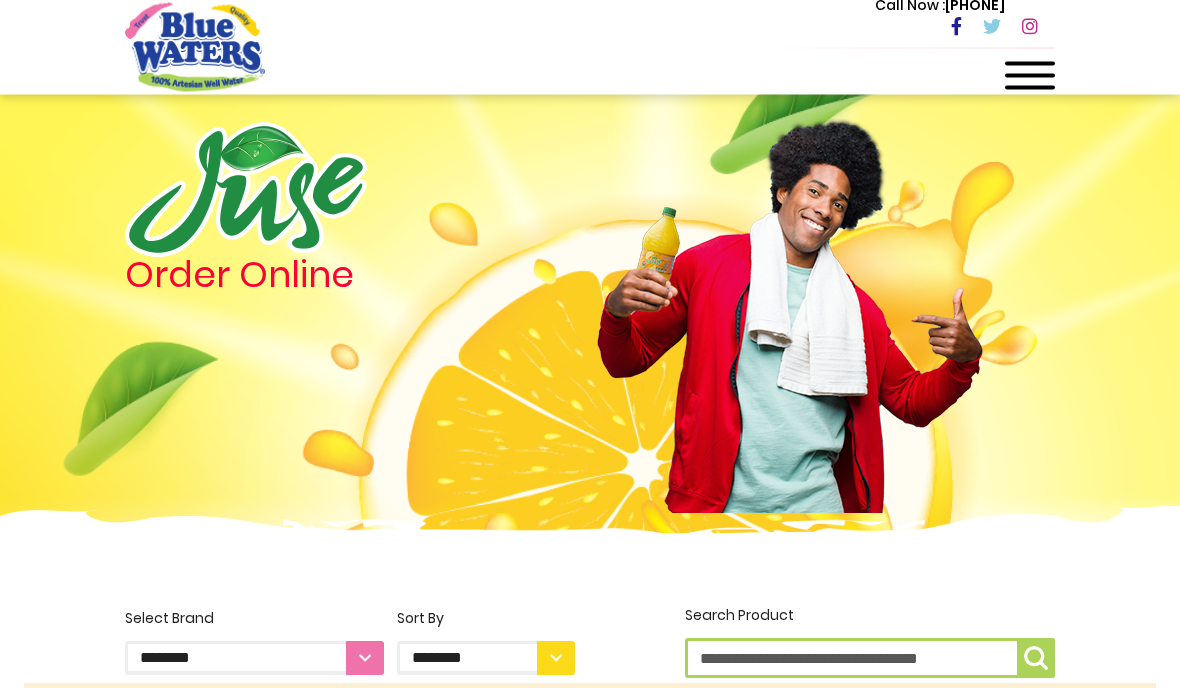 scroll, scrollTop: 0, scrollLeft: 0, axis: both 